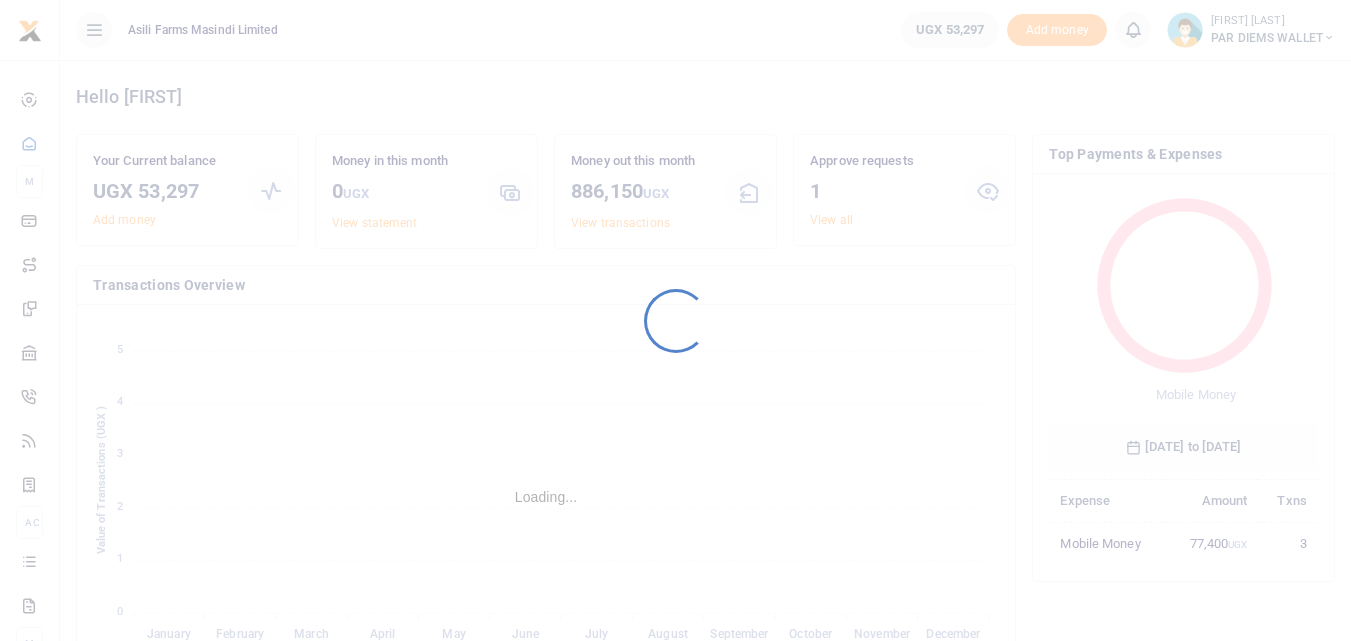 scroll, scrollTop: 0, scrollLeft: 0, axis: both 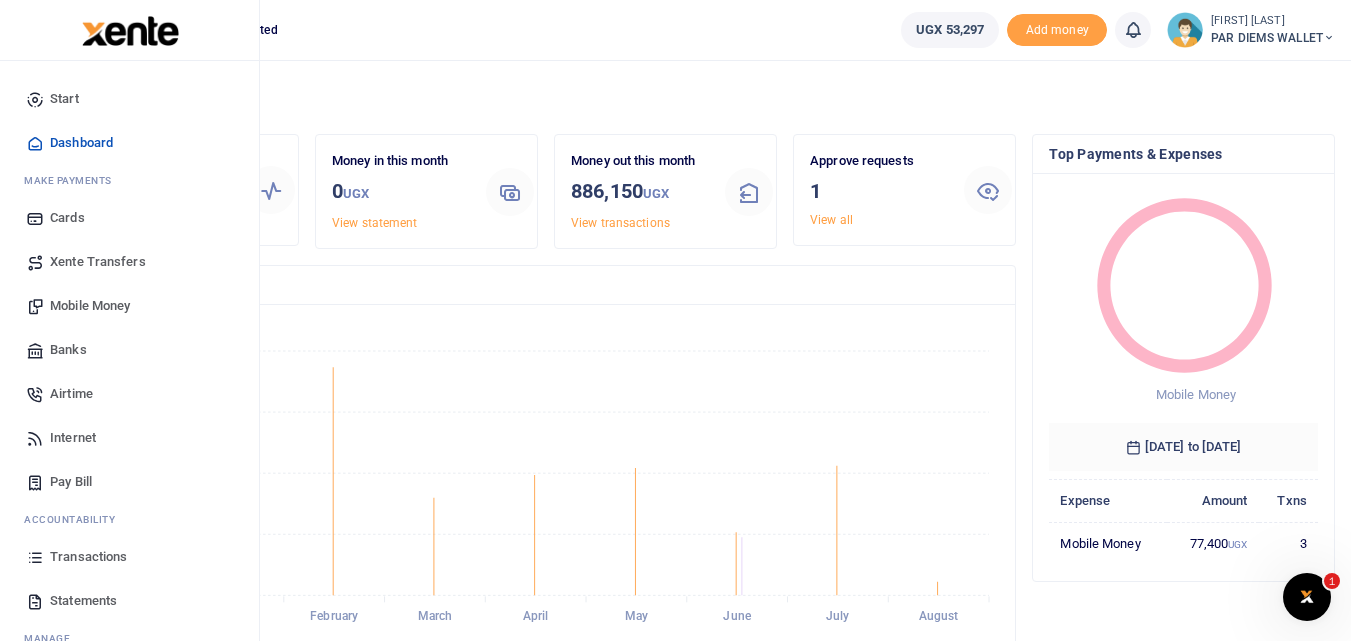 click on "Mobile Money" at bounding box center (90, 306) 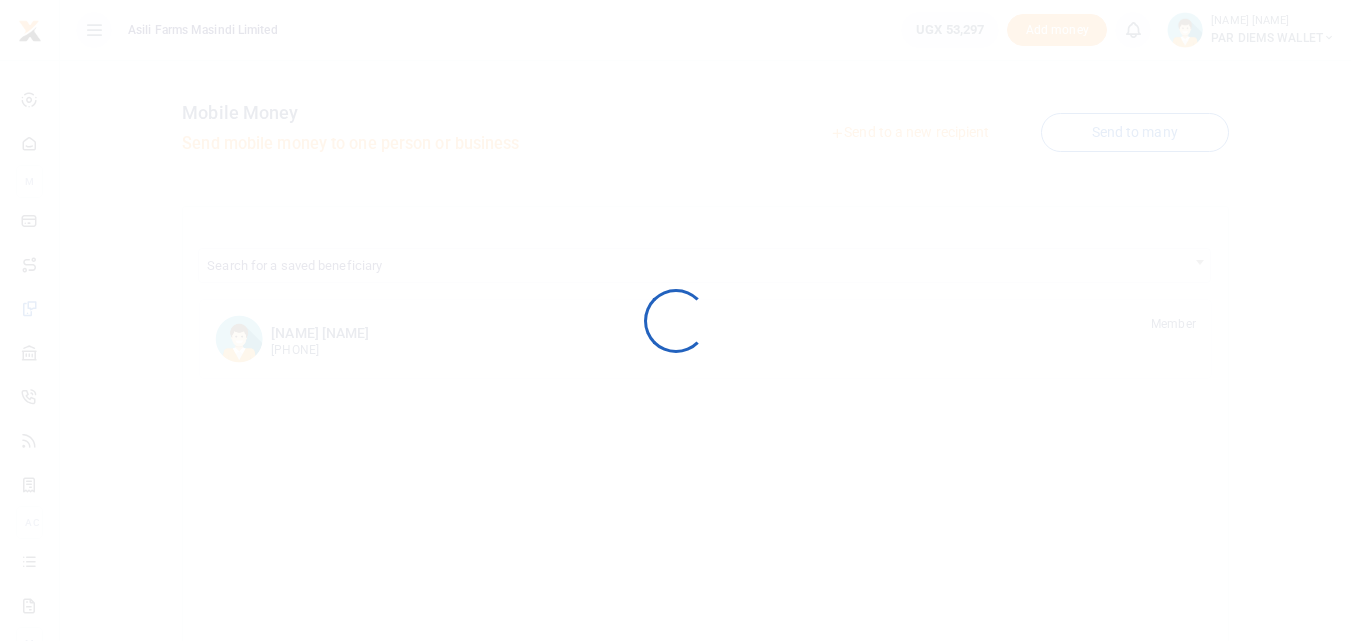 scroll, scrollTop: 0, scrollLeft: 0, axis: both 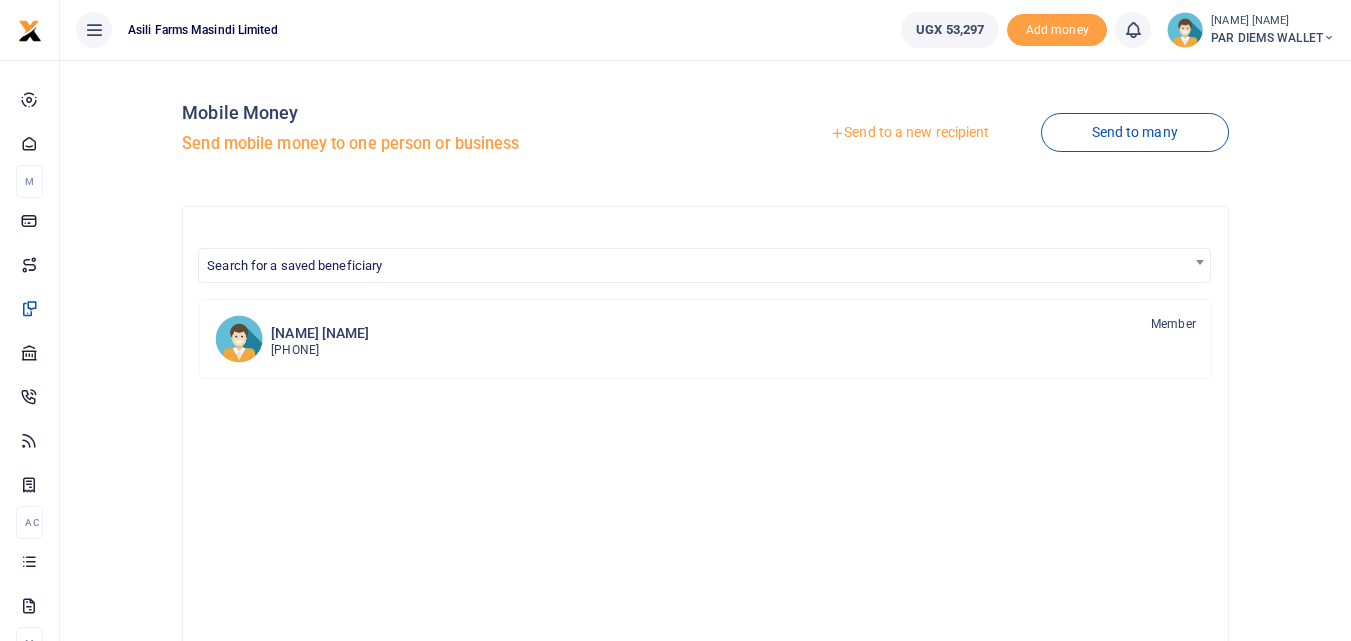 click on "Send to a new recipient" at bounding box center (909, 133) 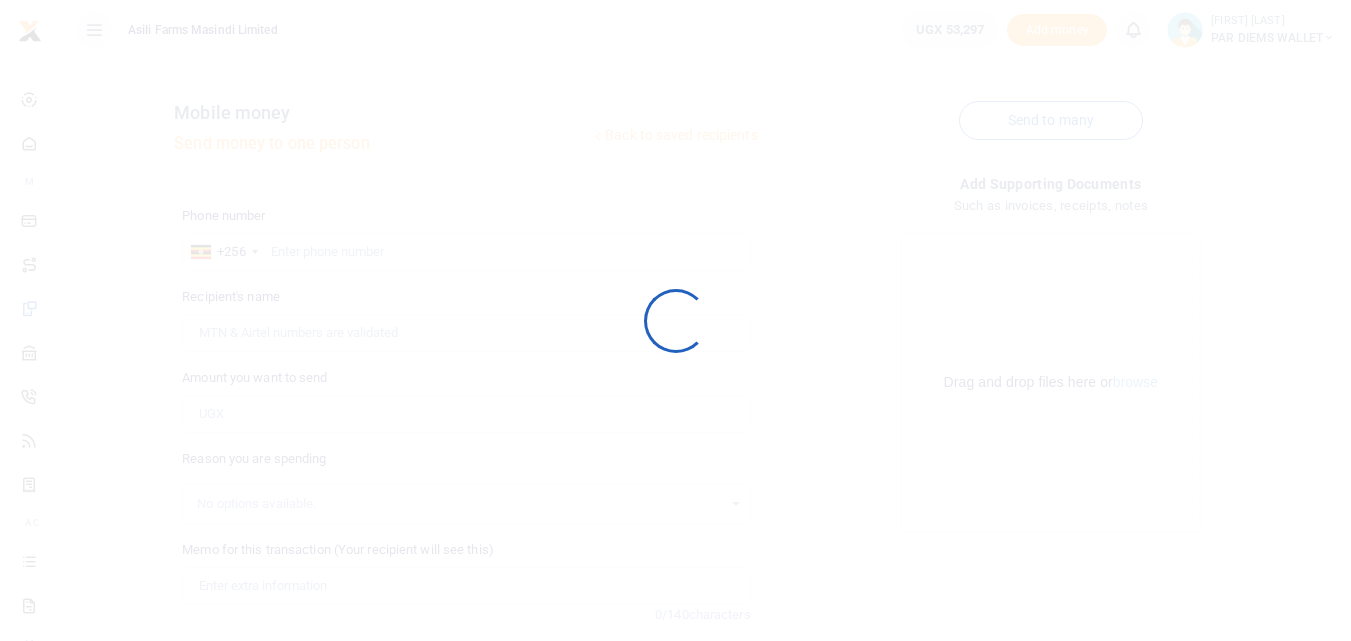 scroll, scrollTop: 0, scrollLeft: 0, axis: both 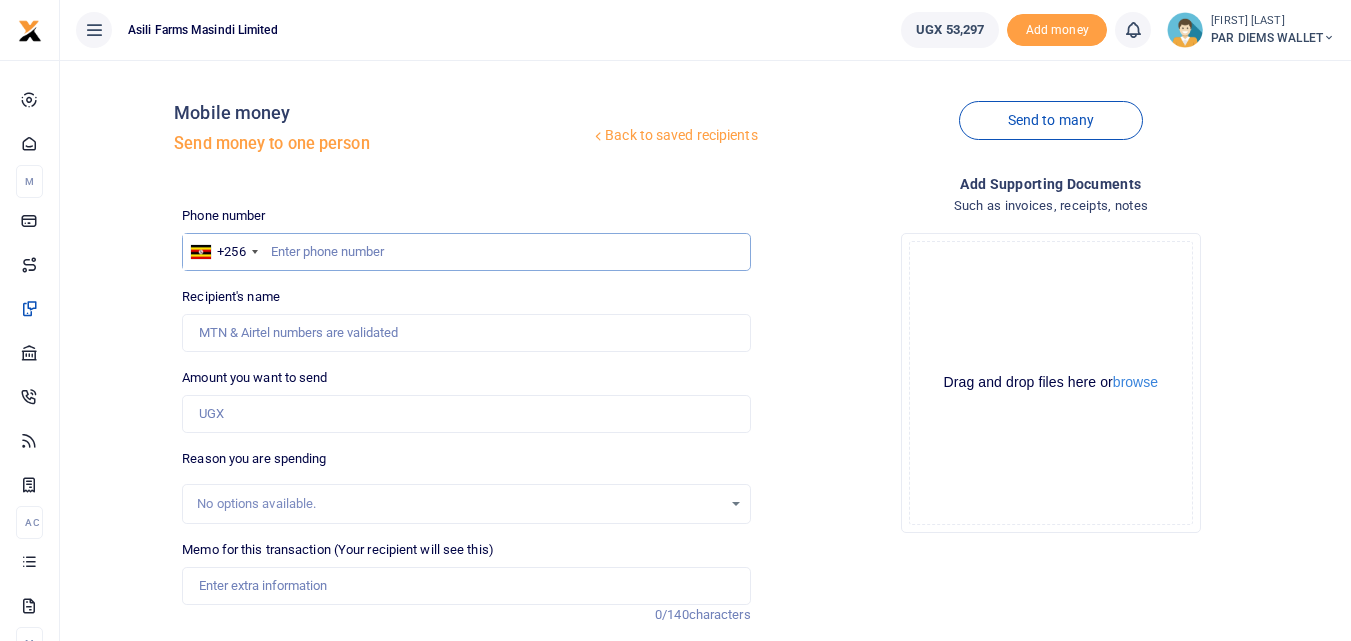 click at bounding box center (466, 252) 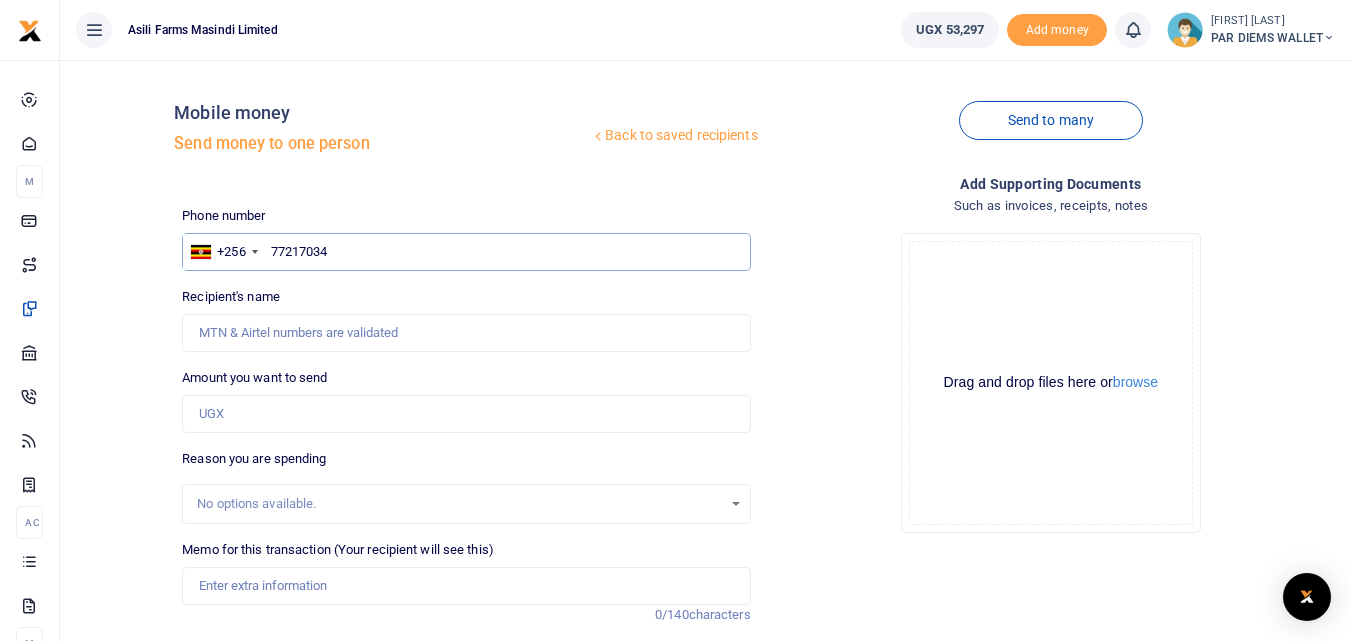 type on "[PHONE]" 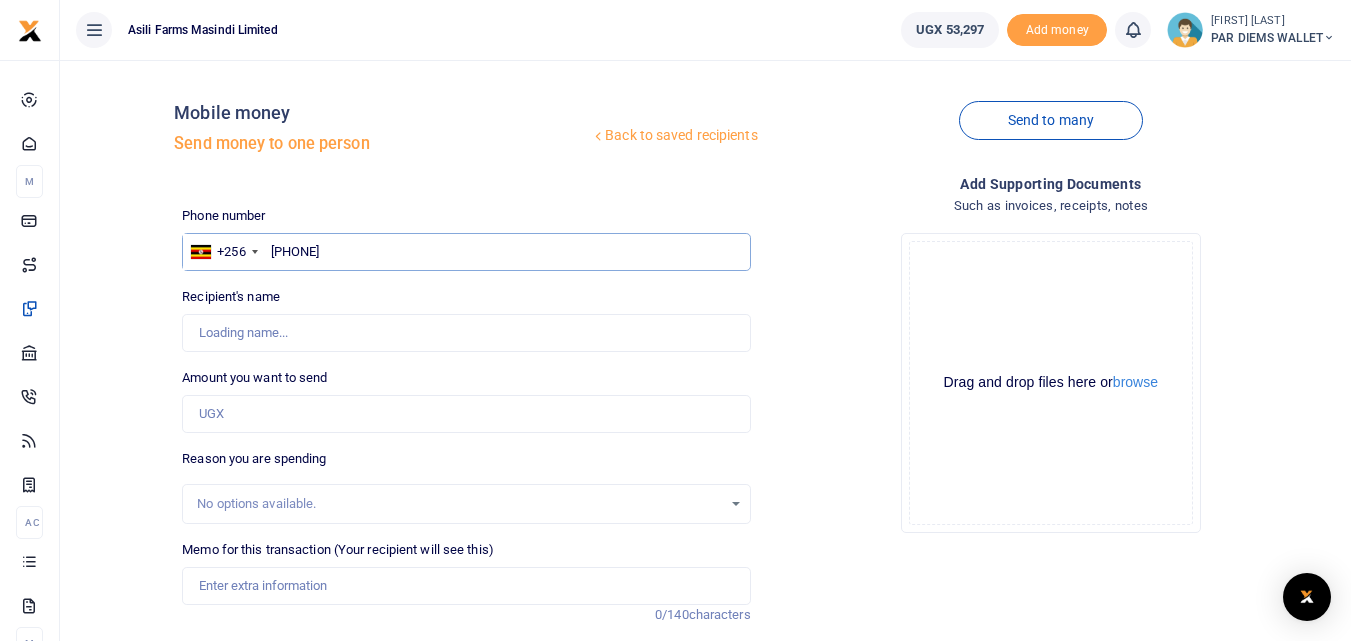 type on "[FIRST] [LAST]" 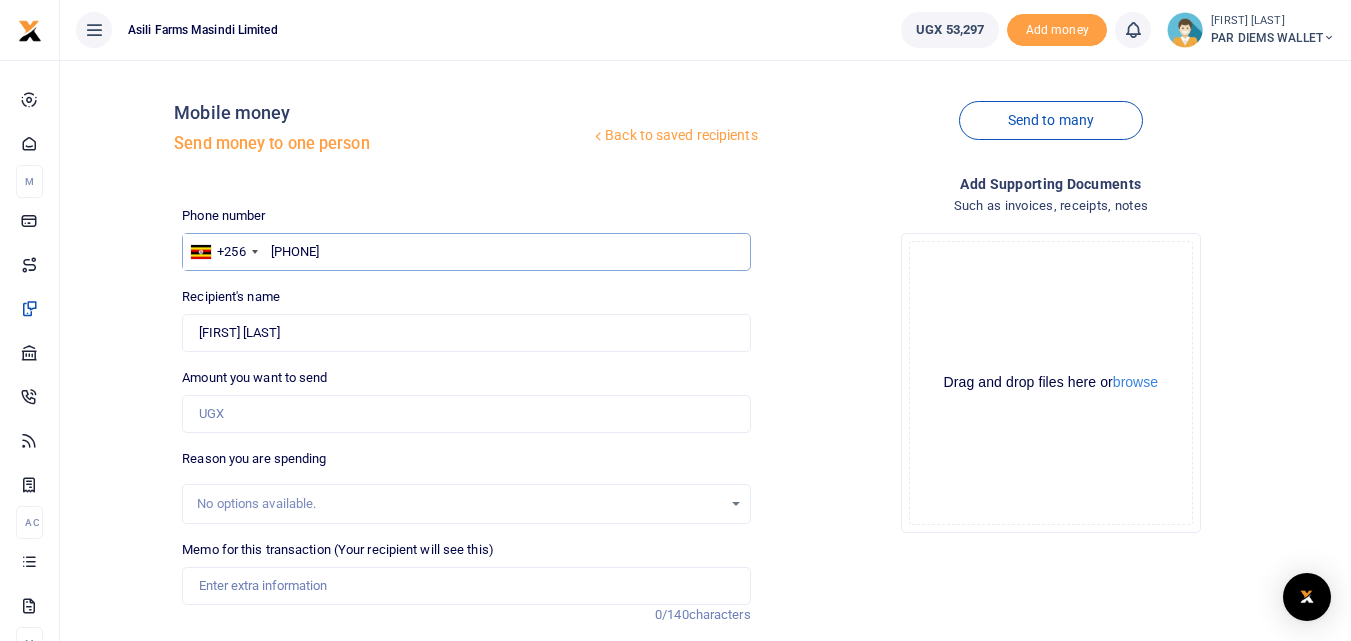 type on "[PHONE]" 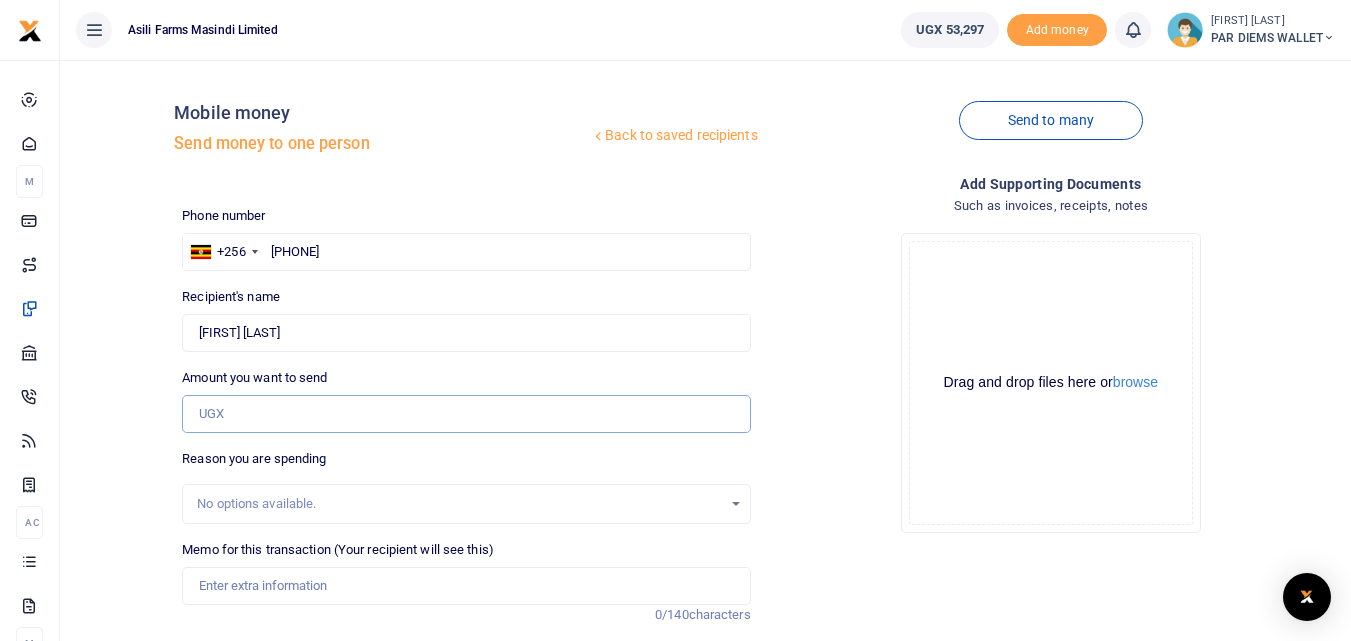 click on "Amount you want to send" at bounding box center (466, 414) 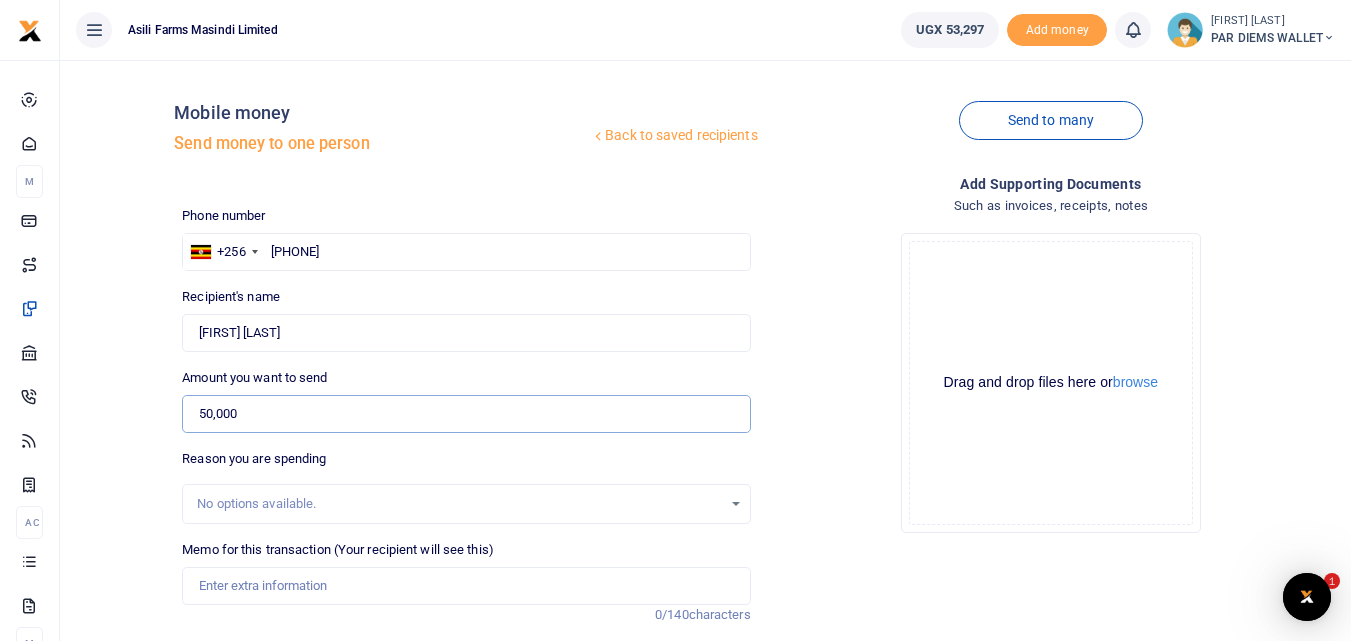 scroll, scrollTop: 0, scrollLeft: 0, axis: both 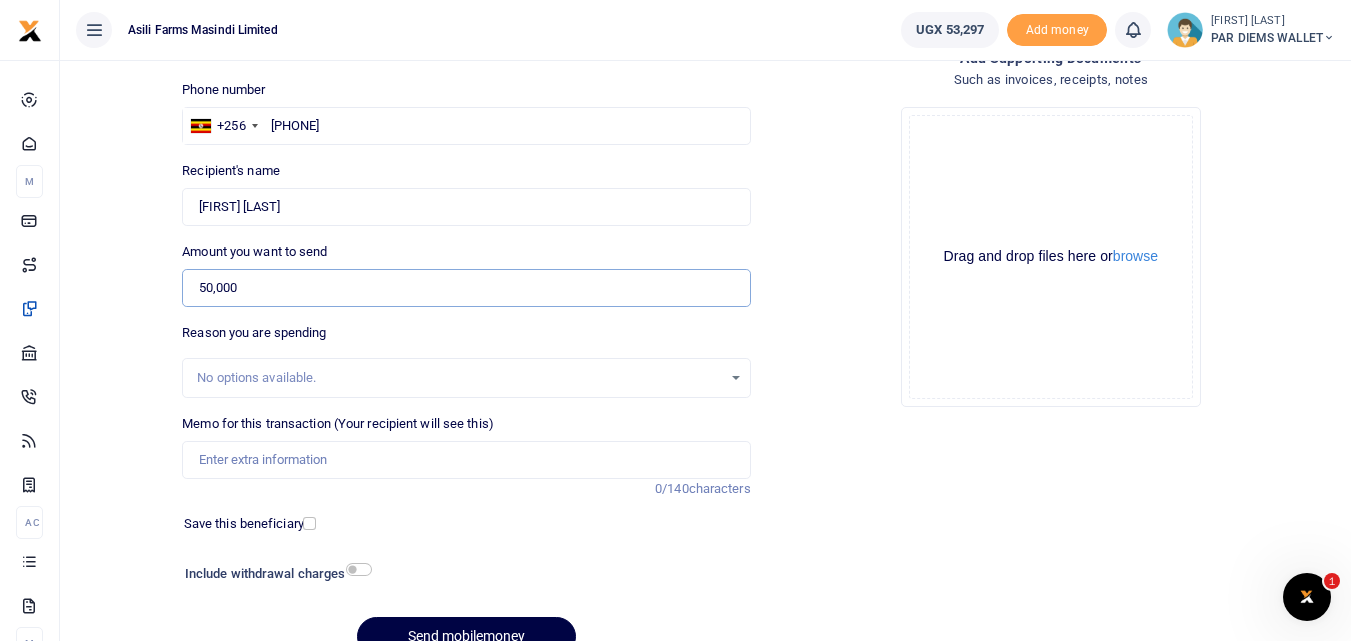 type on "50,000" 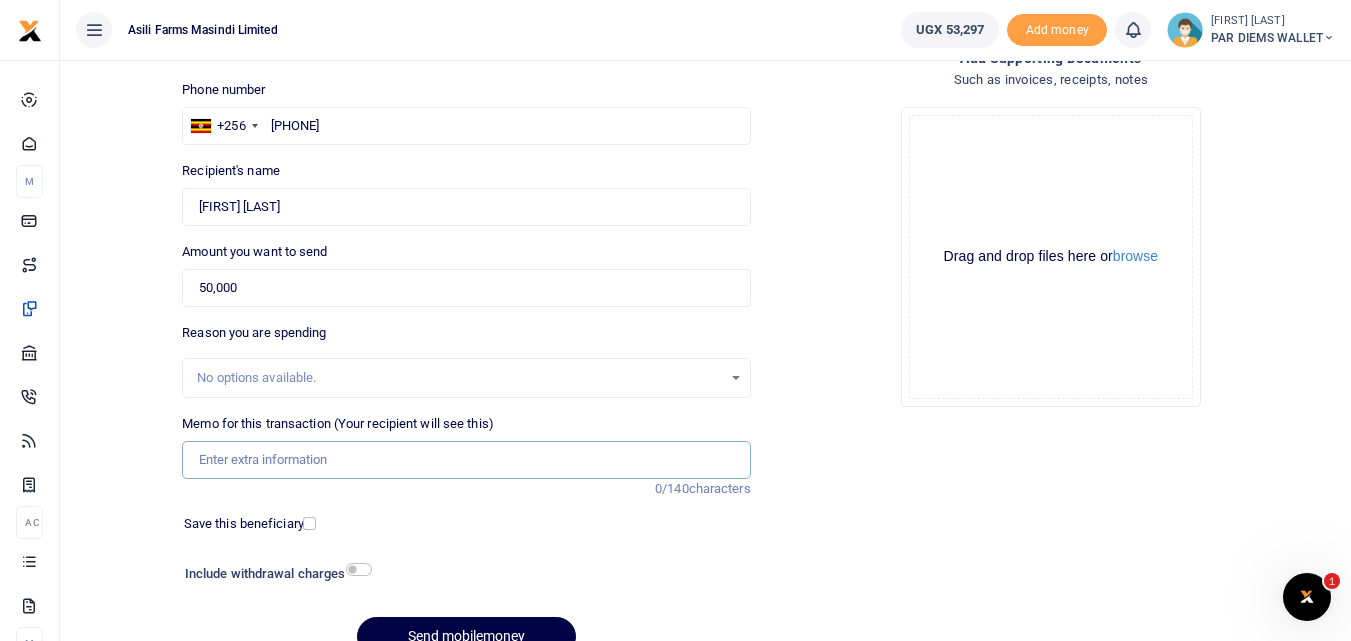 click on "Memo for this transaction (Your recipient will see this)" at bounding box center (466, 460) 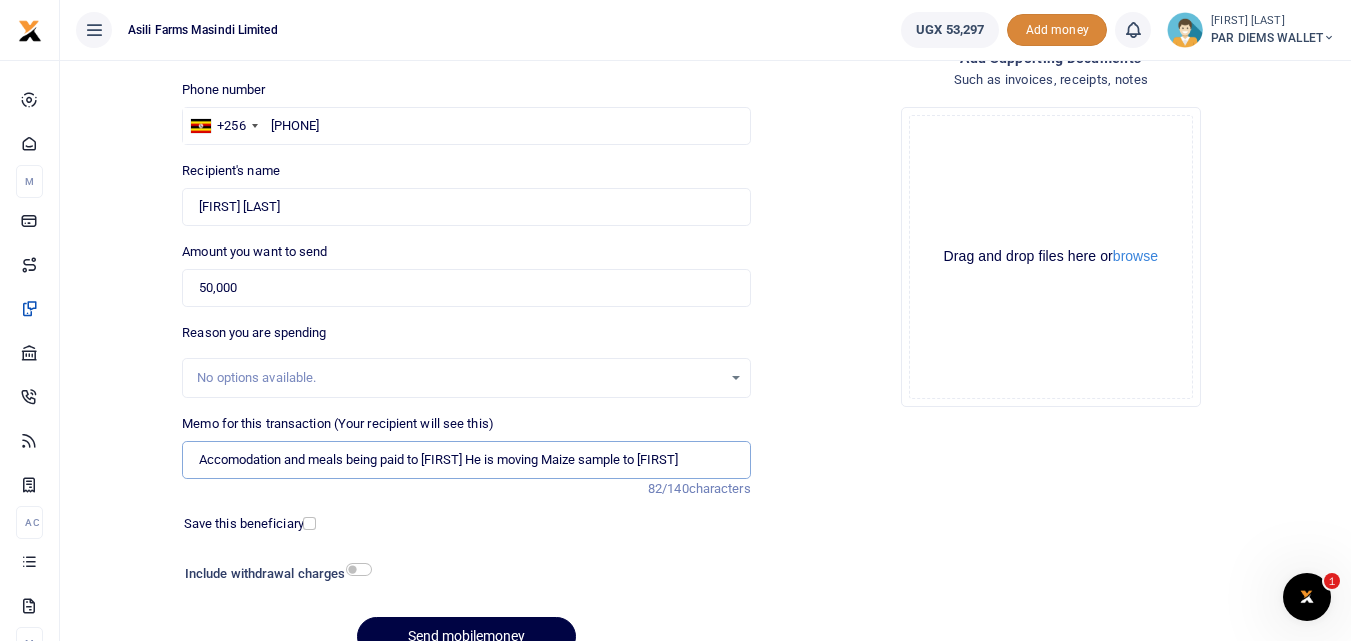 type on "Accomodation and meals being paid to [FIRST] He is moving Maize sample to [FIRST]" 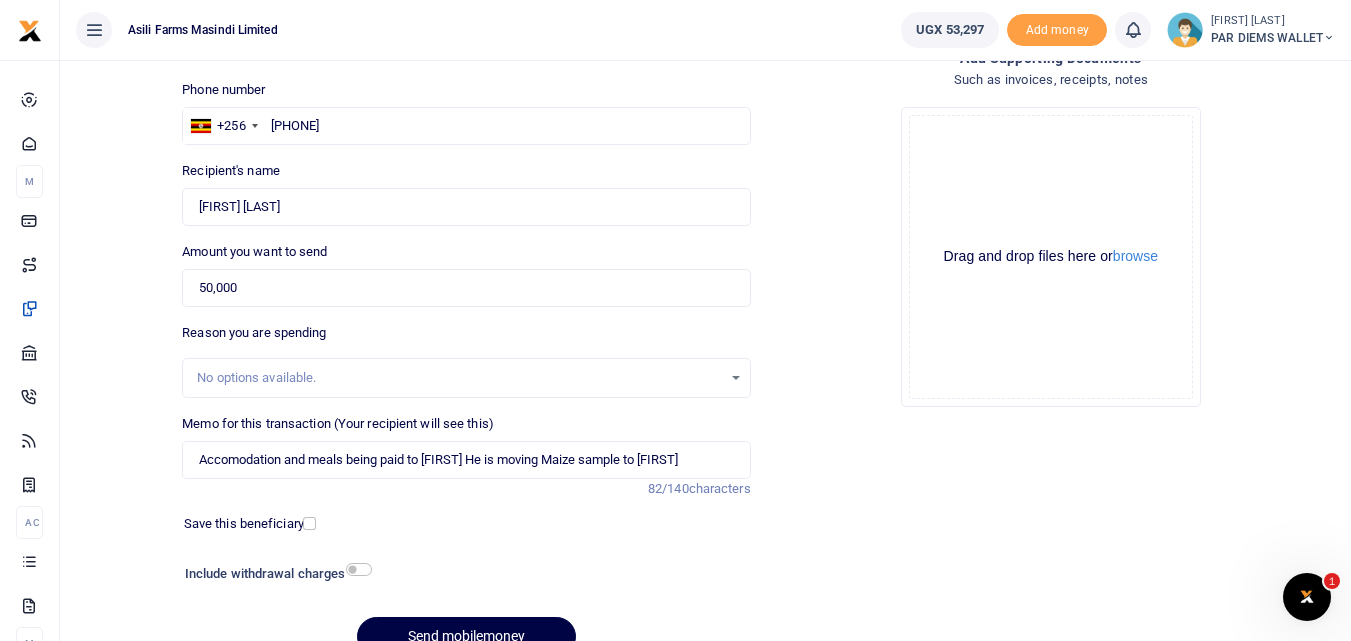click on "Drag and drop files here or  browse Powered by  Uppy" 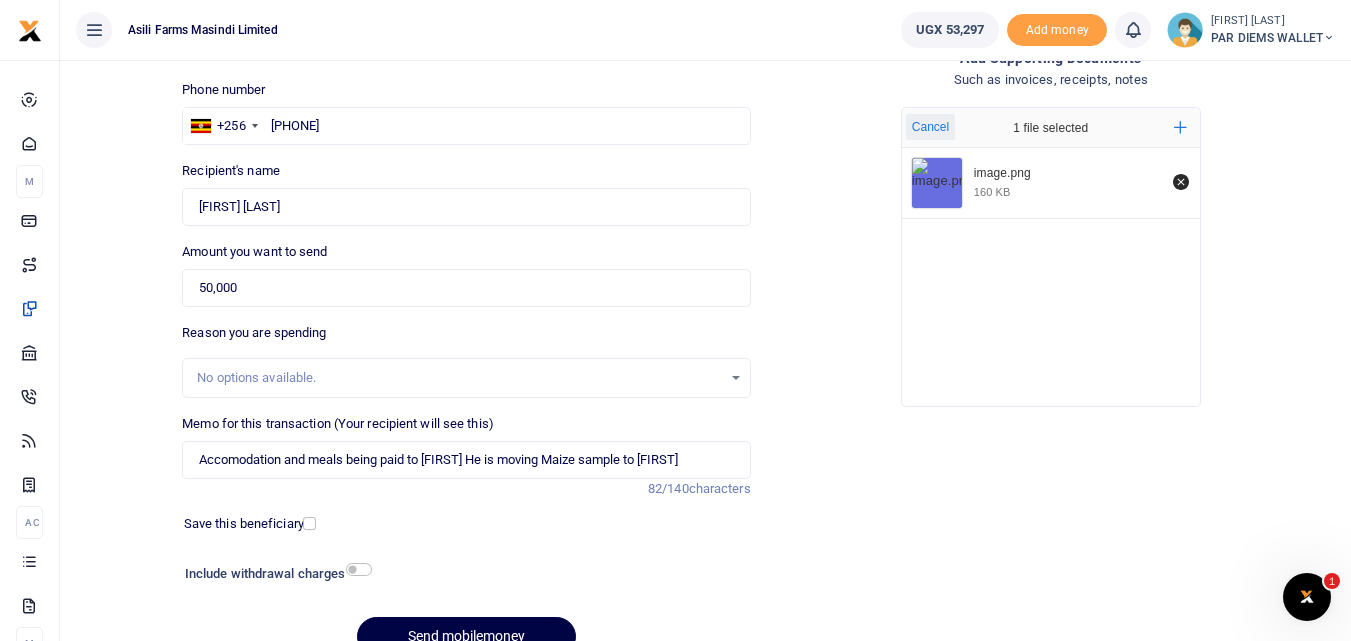 type 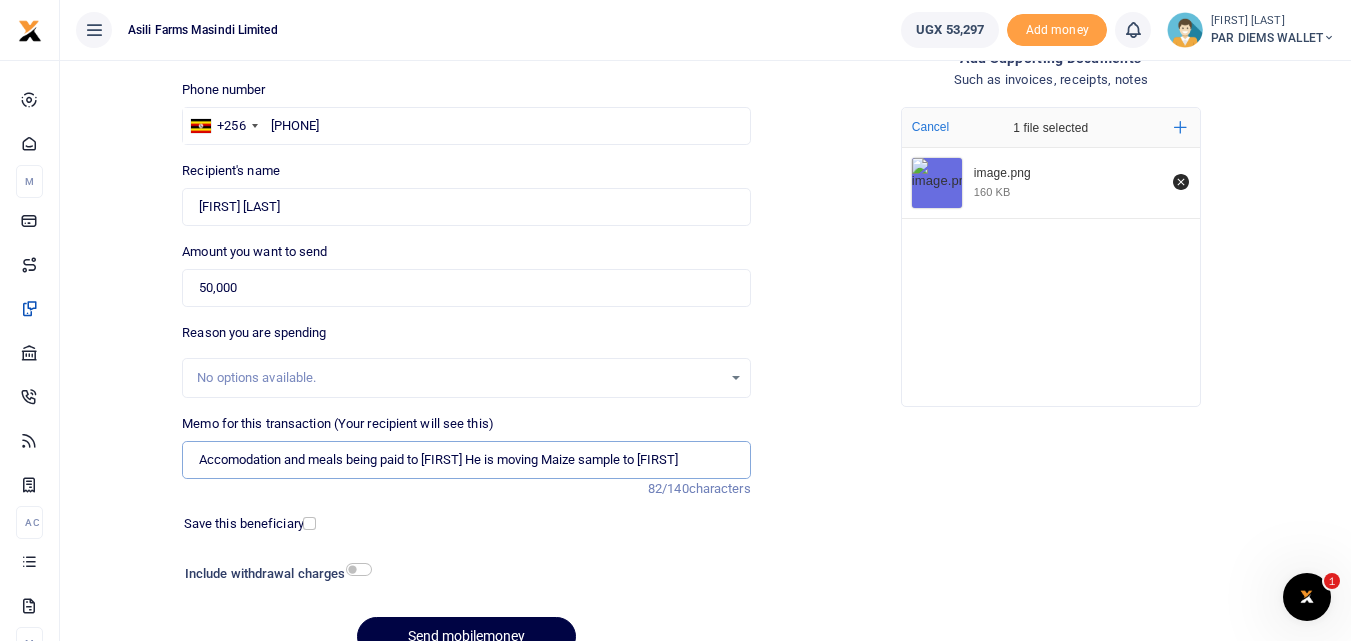 click on "Accomodation and meals being paid to [FIRST] He is moving Maize sample to [FIRST]" at bounding box center (466, 460) 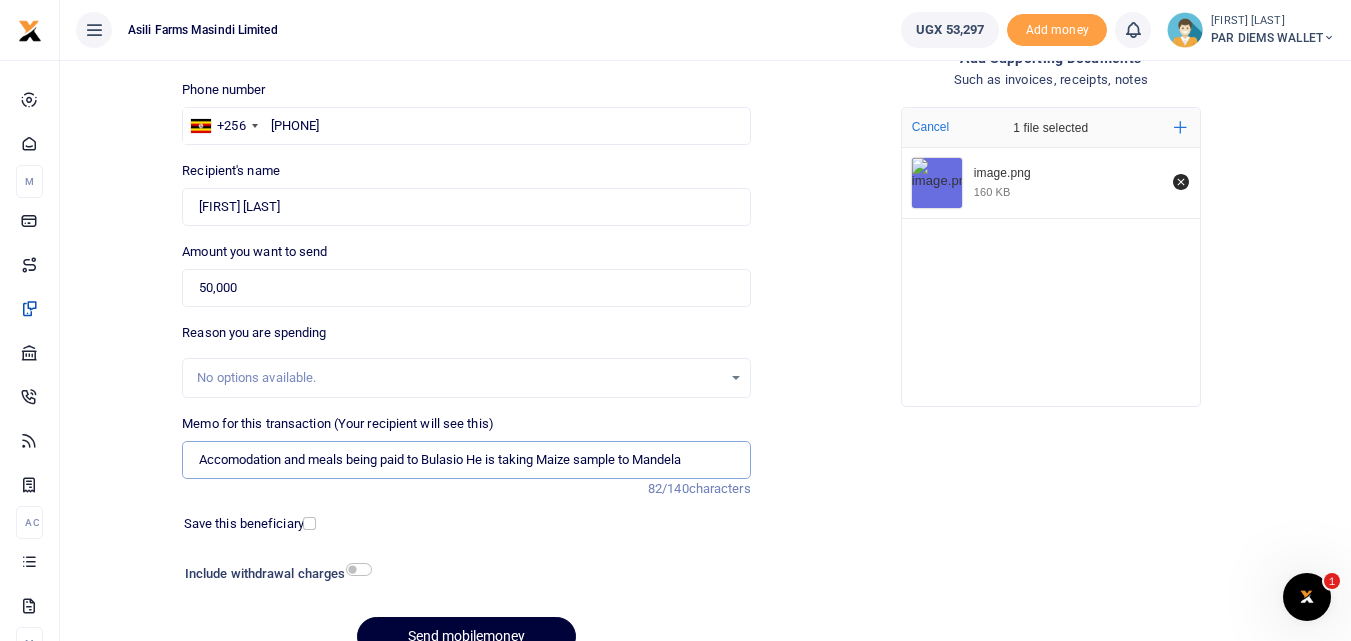 type on "Accomodation and meals being paid to Bulasio He is taking Maize sample to Mandela" 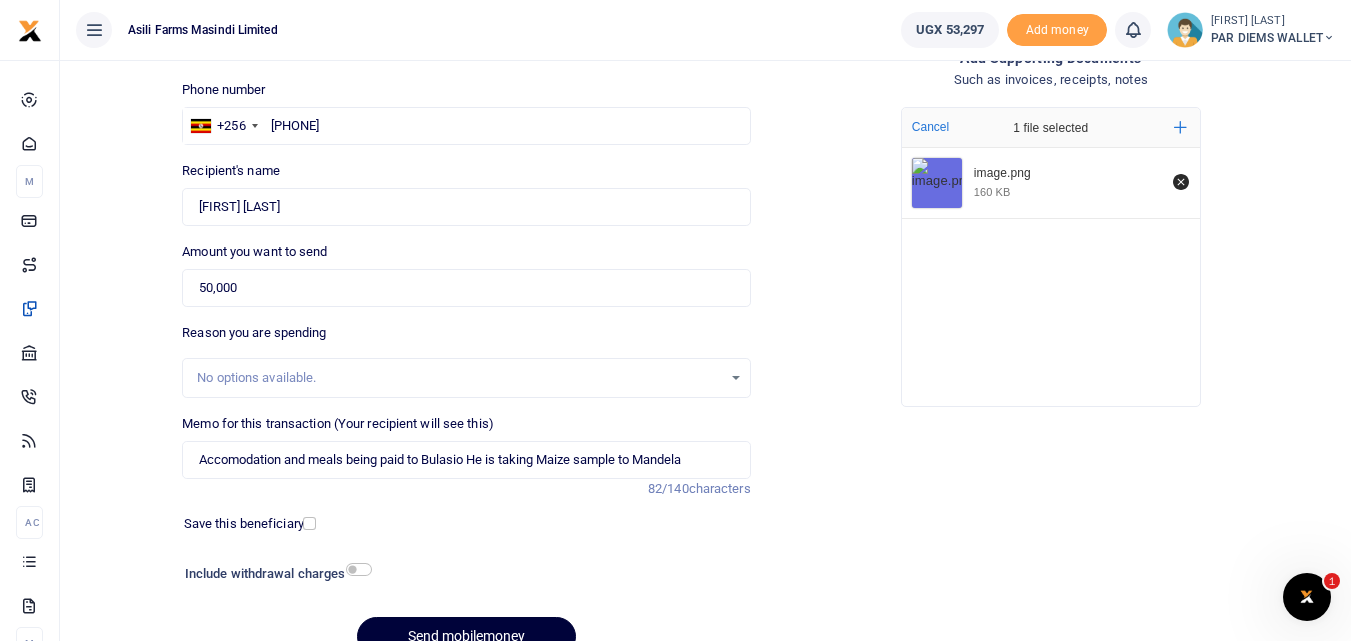 click on "Send mobilemoney" at bounding box center (466, 636) 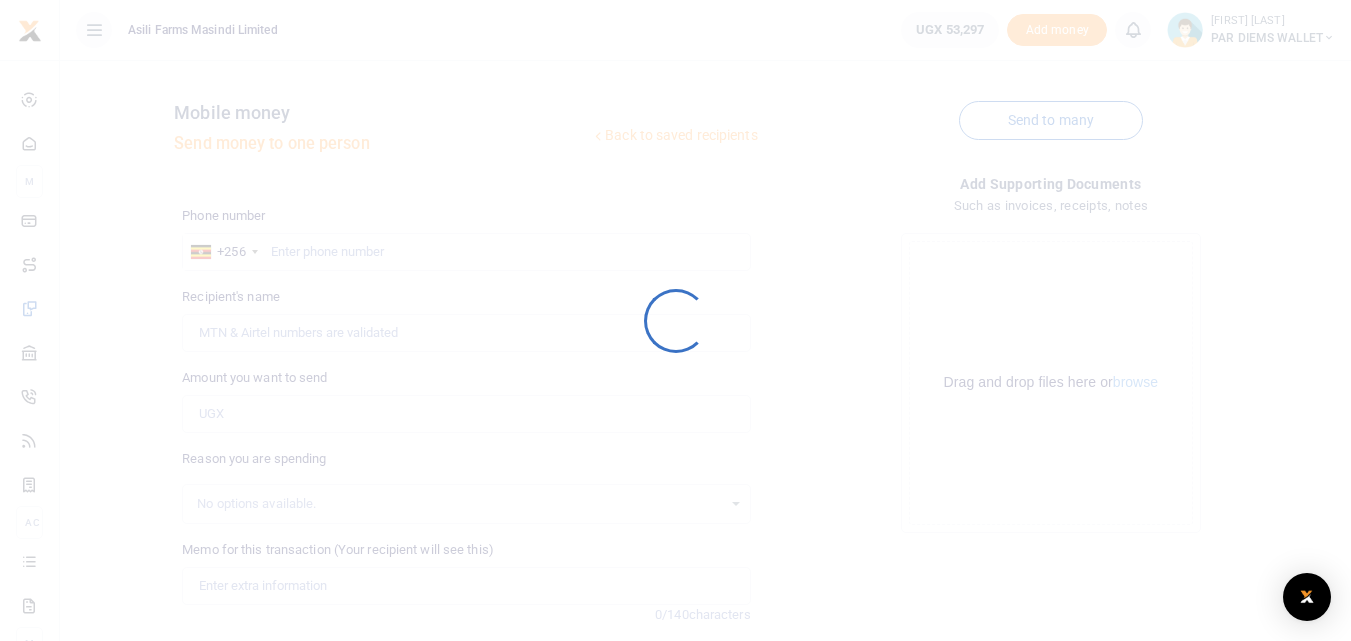 scroll, scrollTop: 126, scrollLeft: 0, axis: vertical 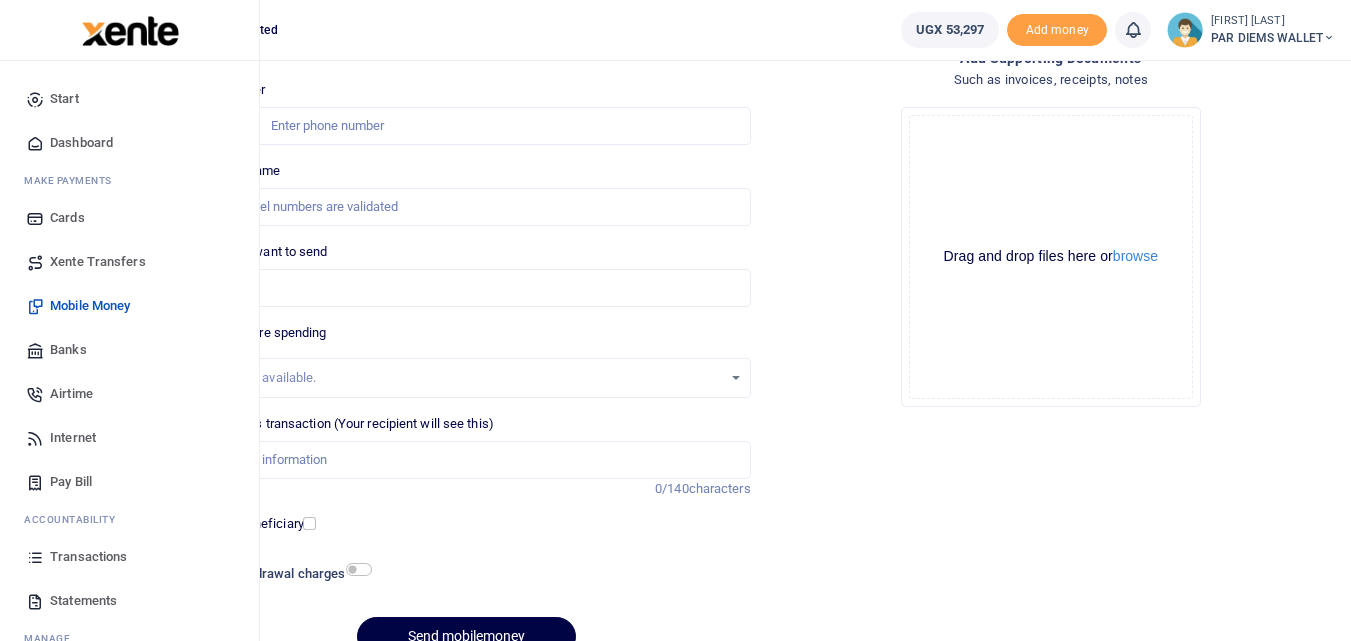 click at bounding box center (35, 557) 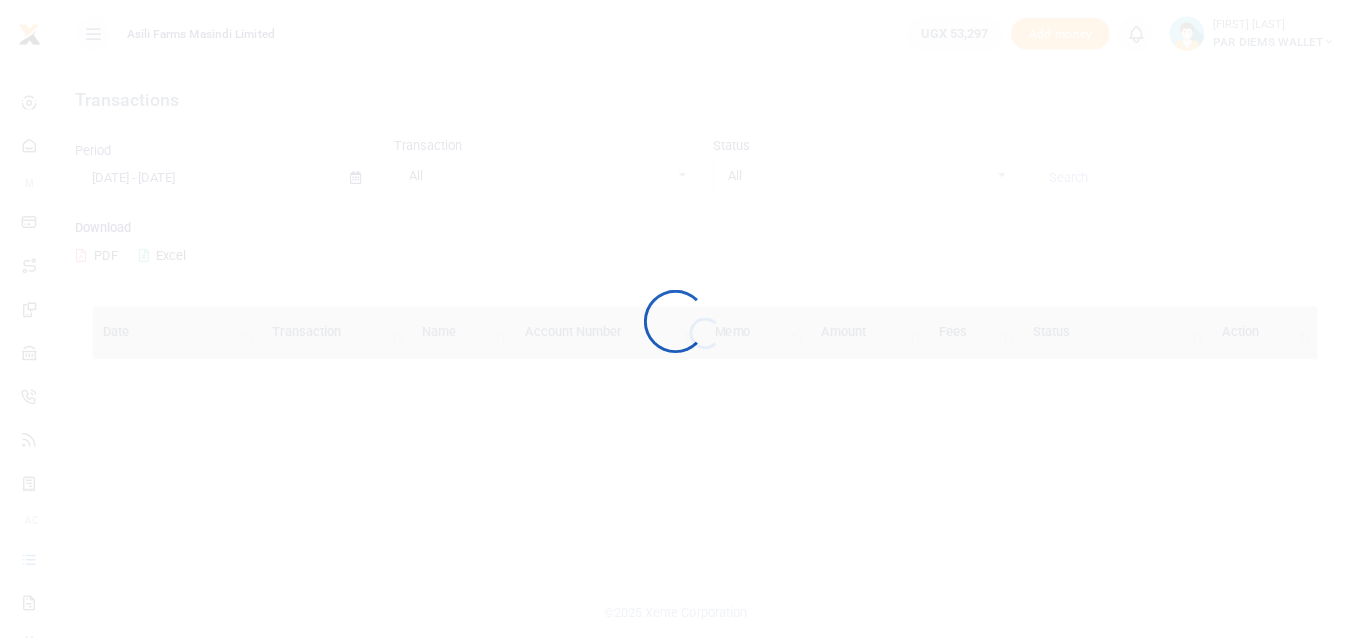 scroll, scrollTop: 0, scrollLeft: 0, axis: both 